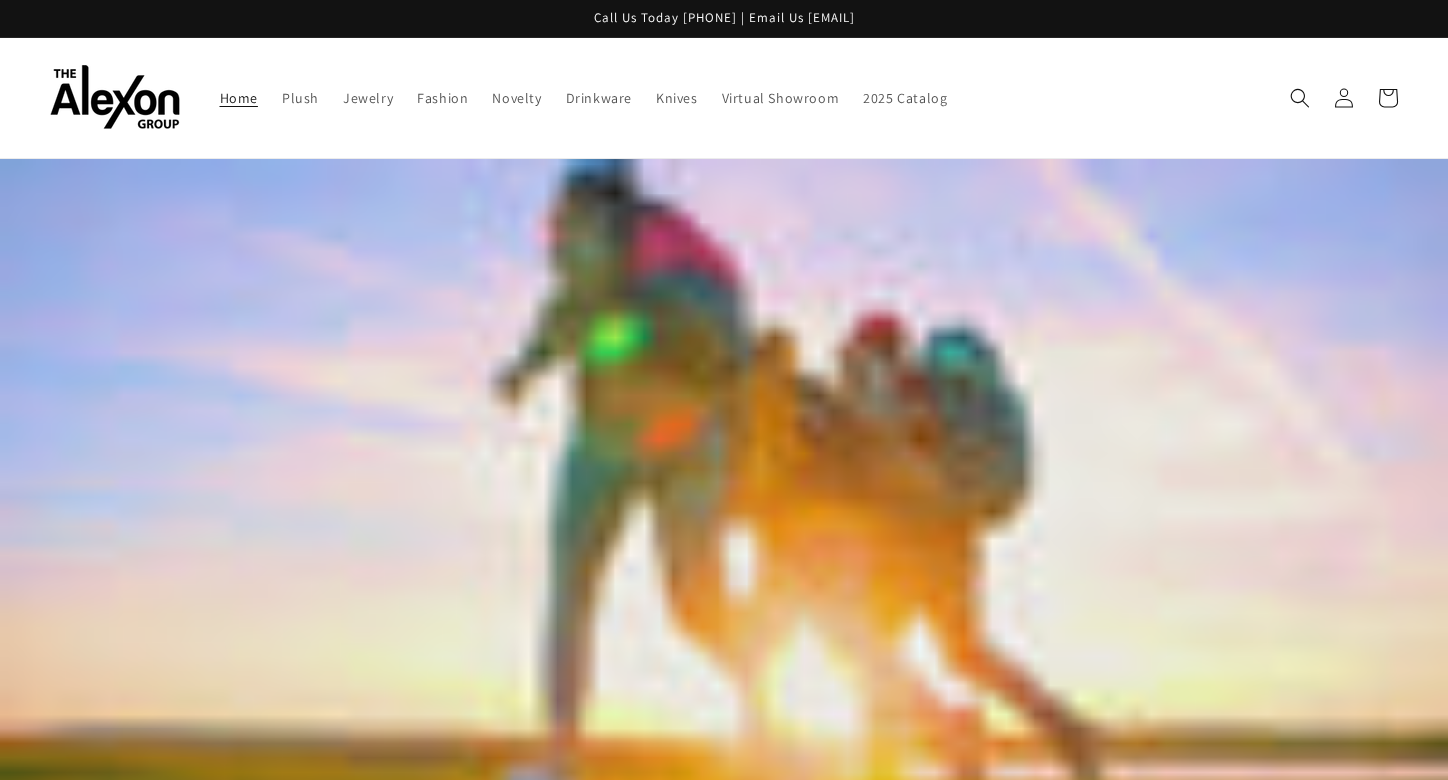 scroll, scrollTop: 0, scrollLeft: 0, axis: both 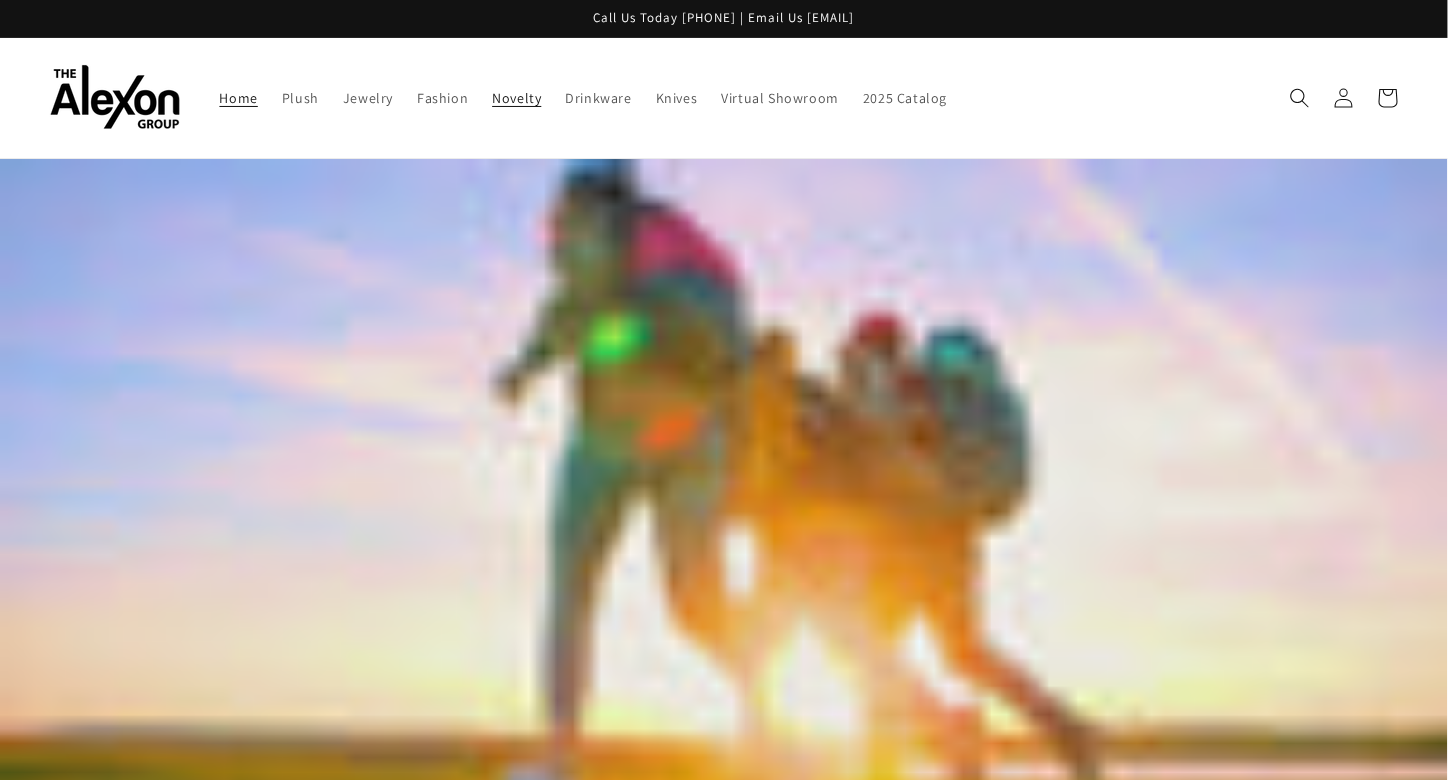 click on "Novelty" at bounding box center (516, 98) 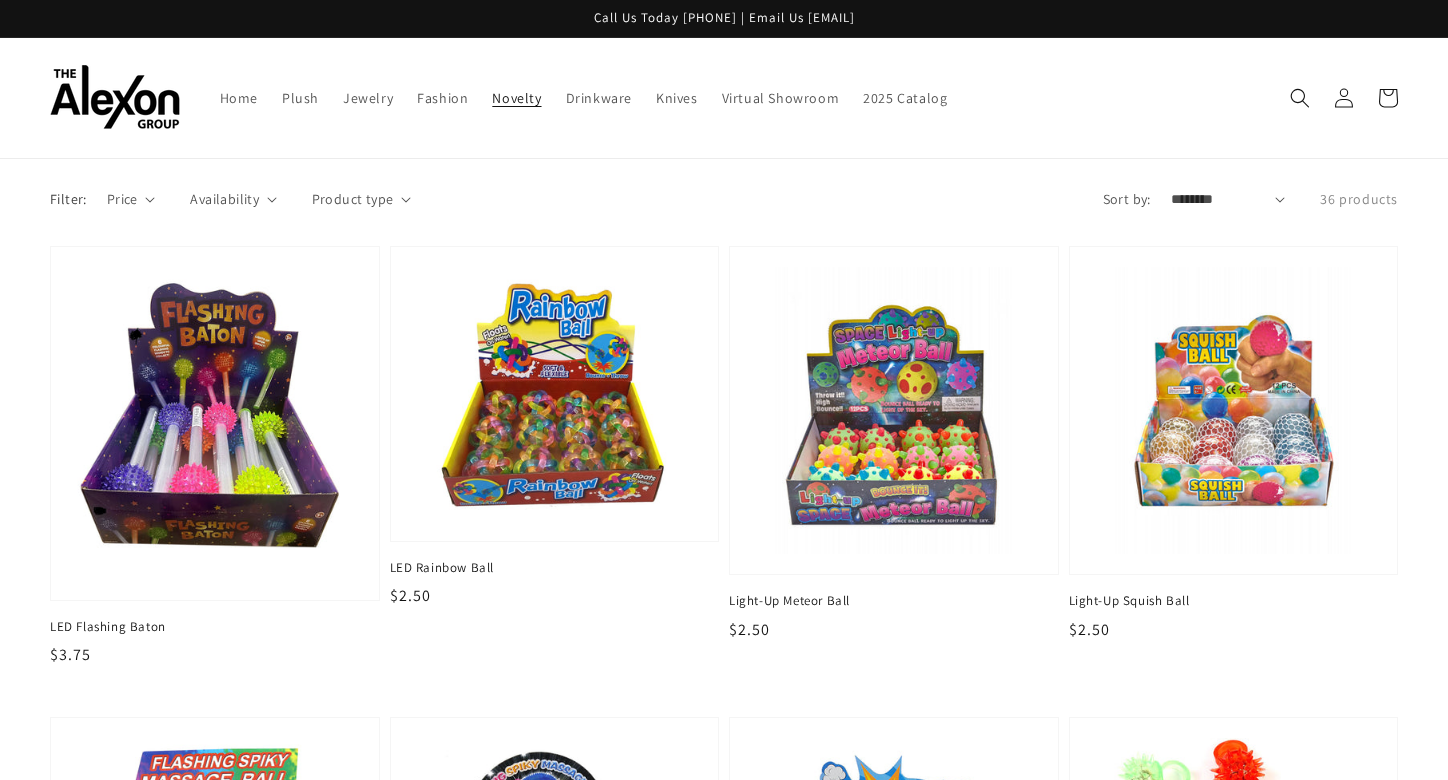 scroll, scrollTop: 0, scrollLeft: 0, axis: both 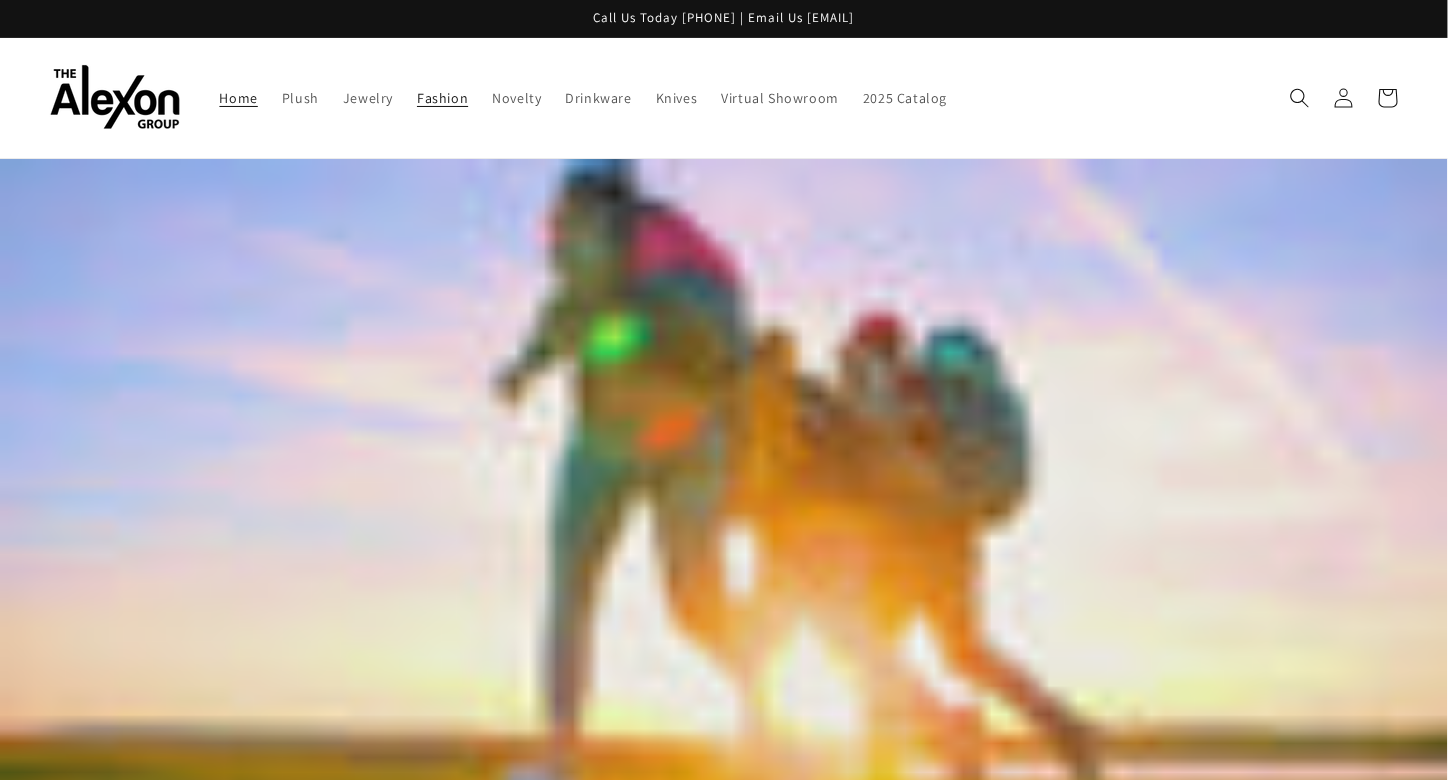 click on "Fashion" at bounding box center [442, 98] 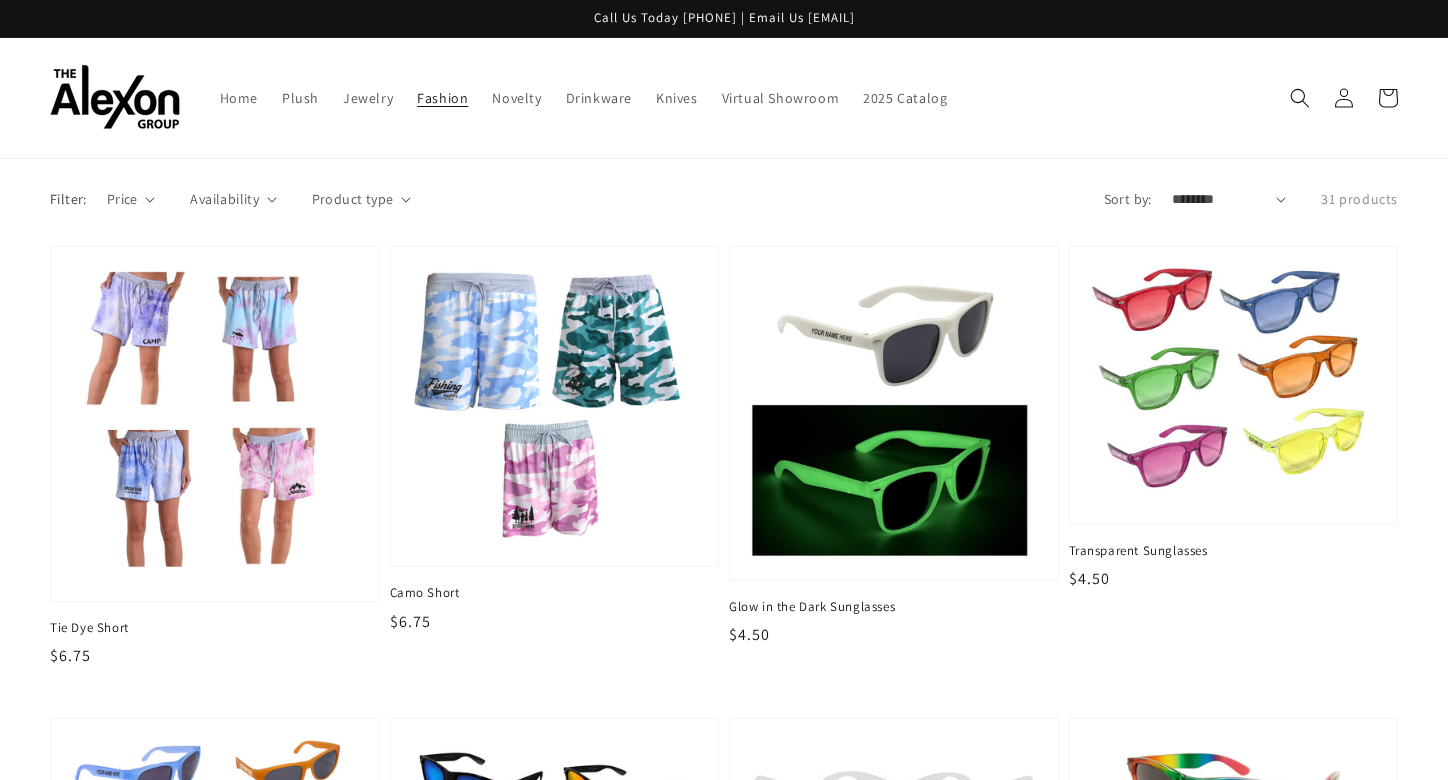 scroll, scrollTop: 0, scrollLeft: 0, axis: both 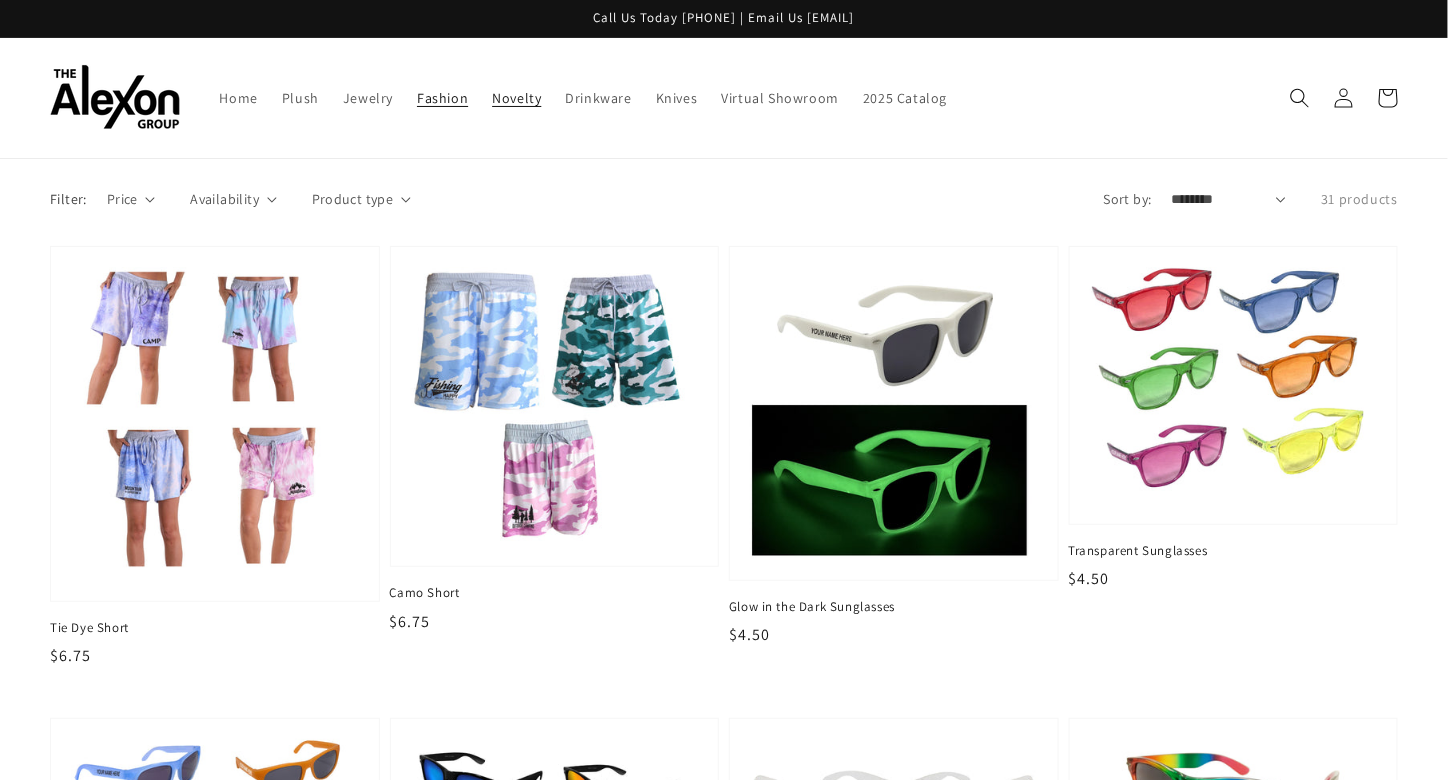 click on "Novelty" at bounding box center (516, 98) 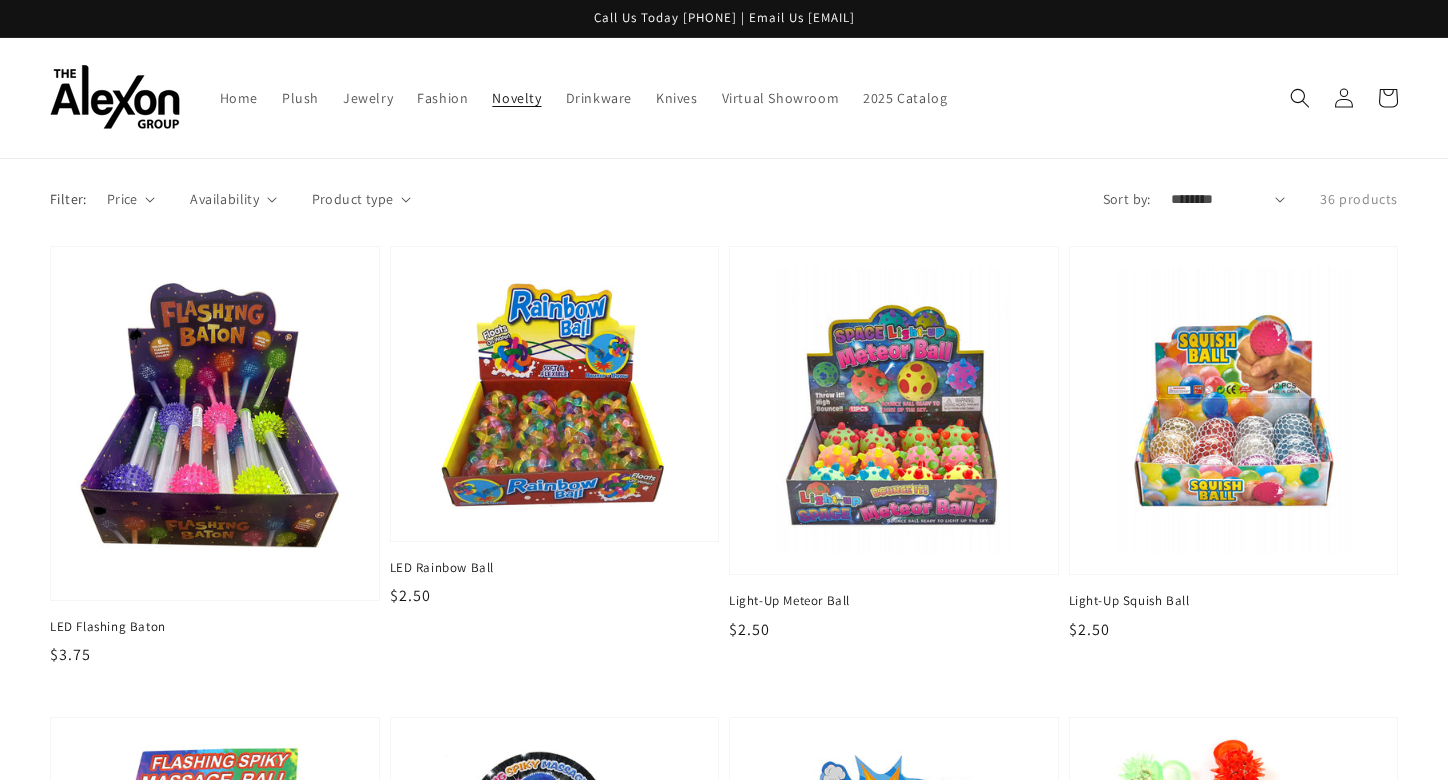 scroll, scrollTop: 0, scrollLeft: 0, axis: both 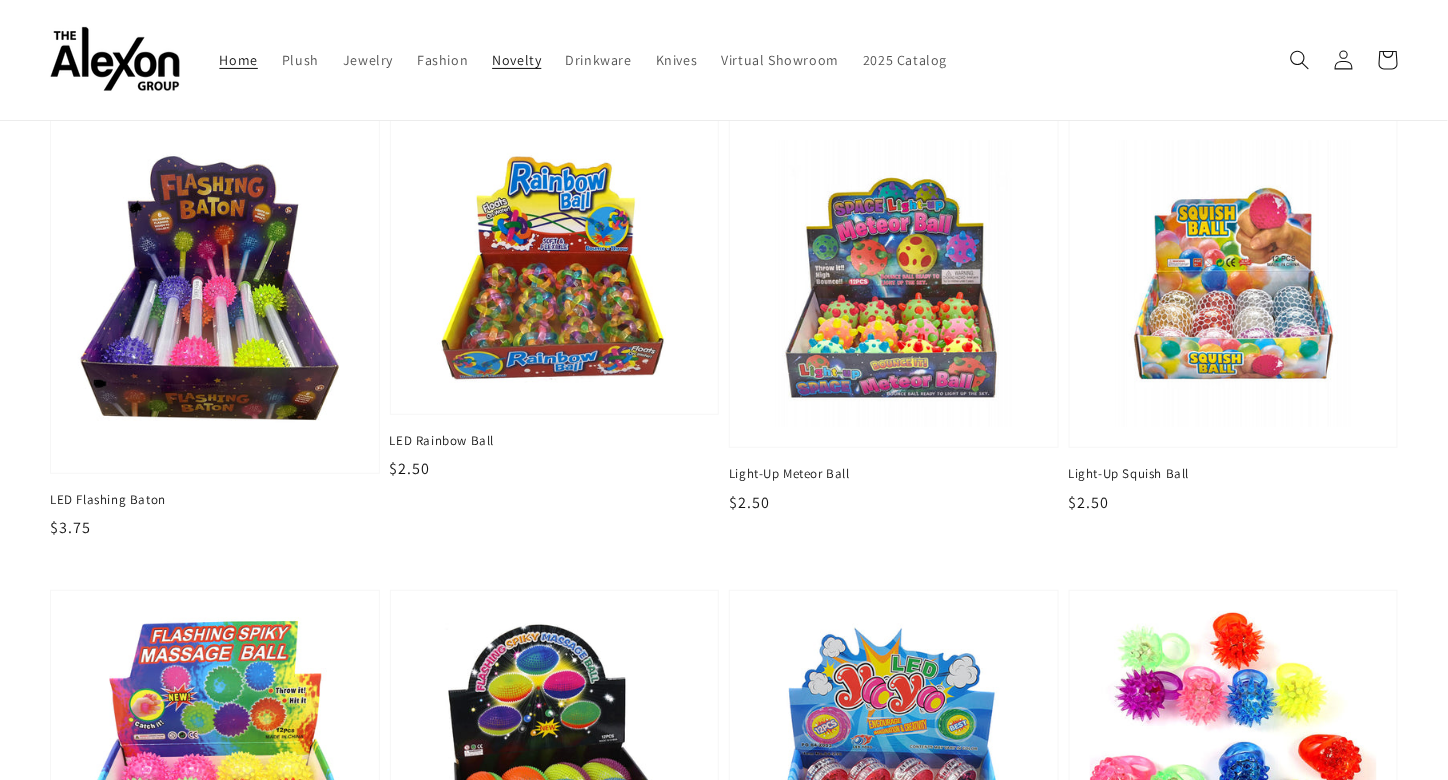 click on "Home" at bounding box center (239, 60) 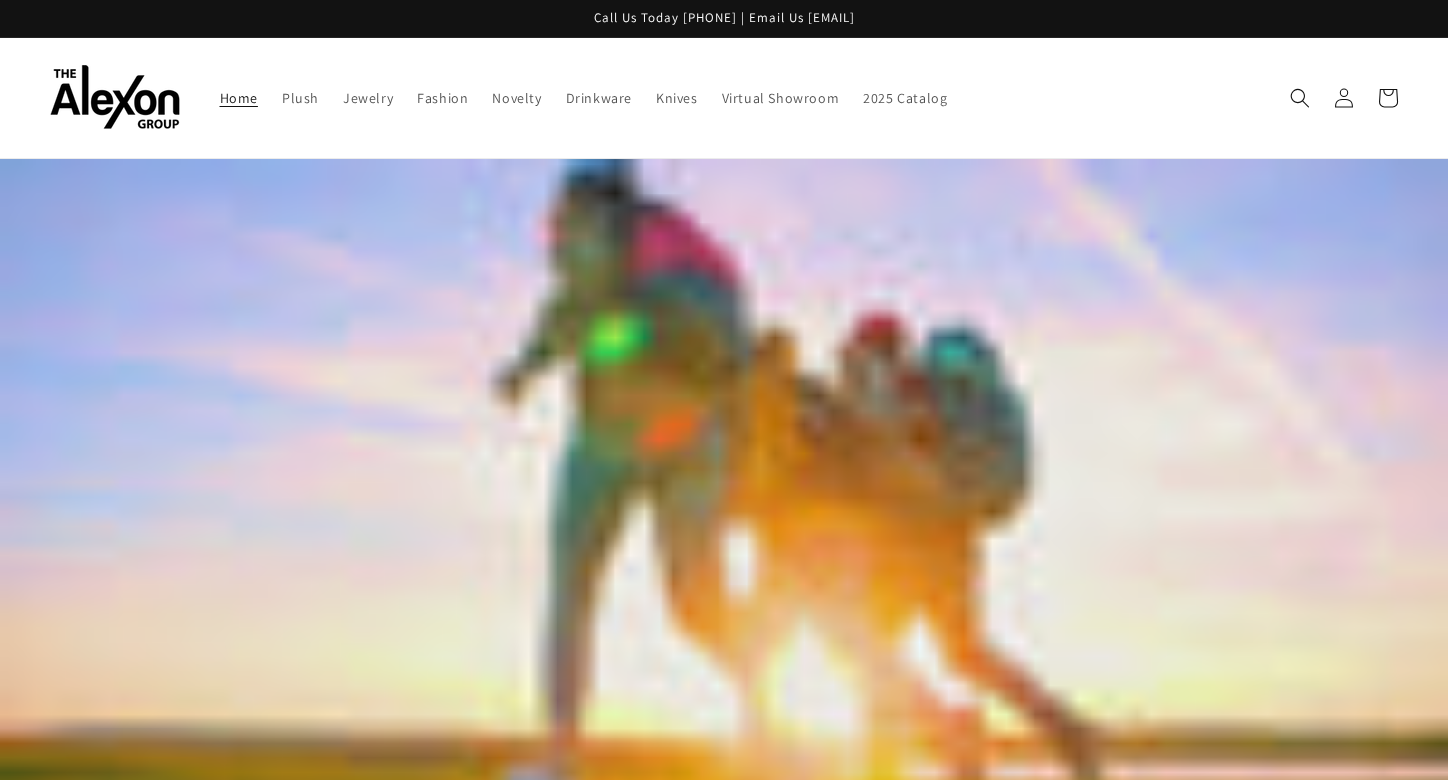 scroll, scrollTop: 0, scrollLeft: 0, axis: both 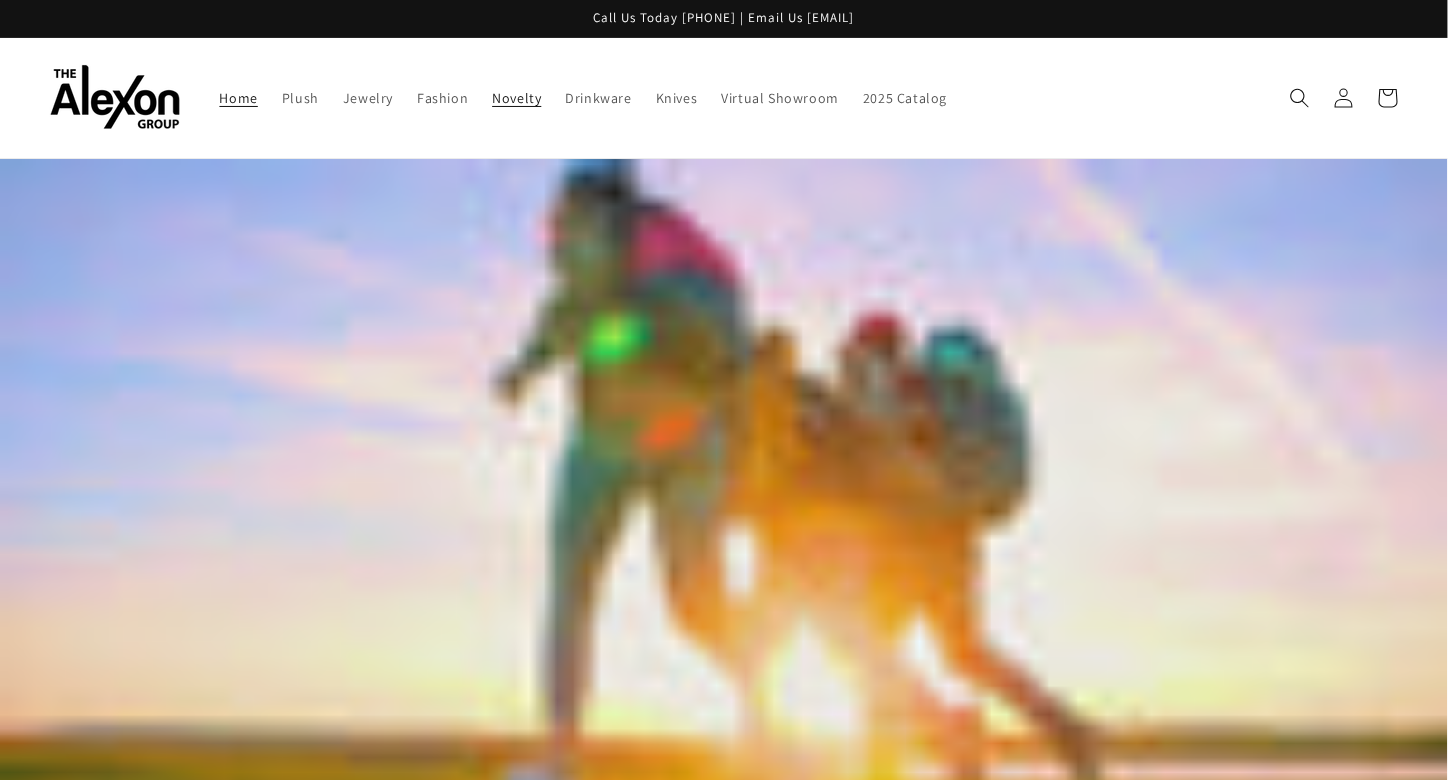 click on "Novelty" at bounding box center (516, 98) 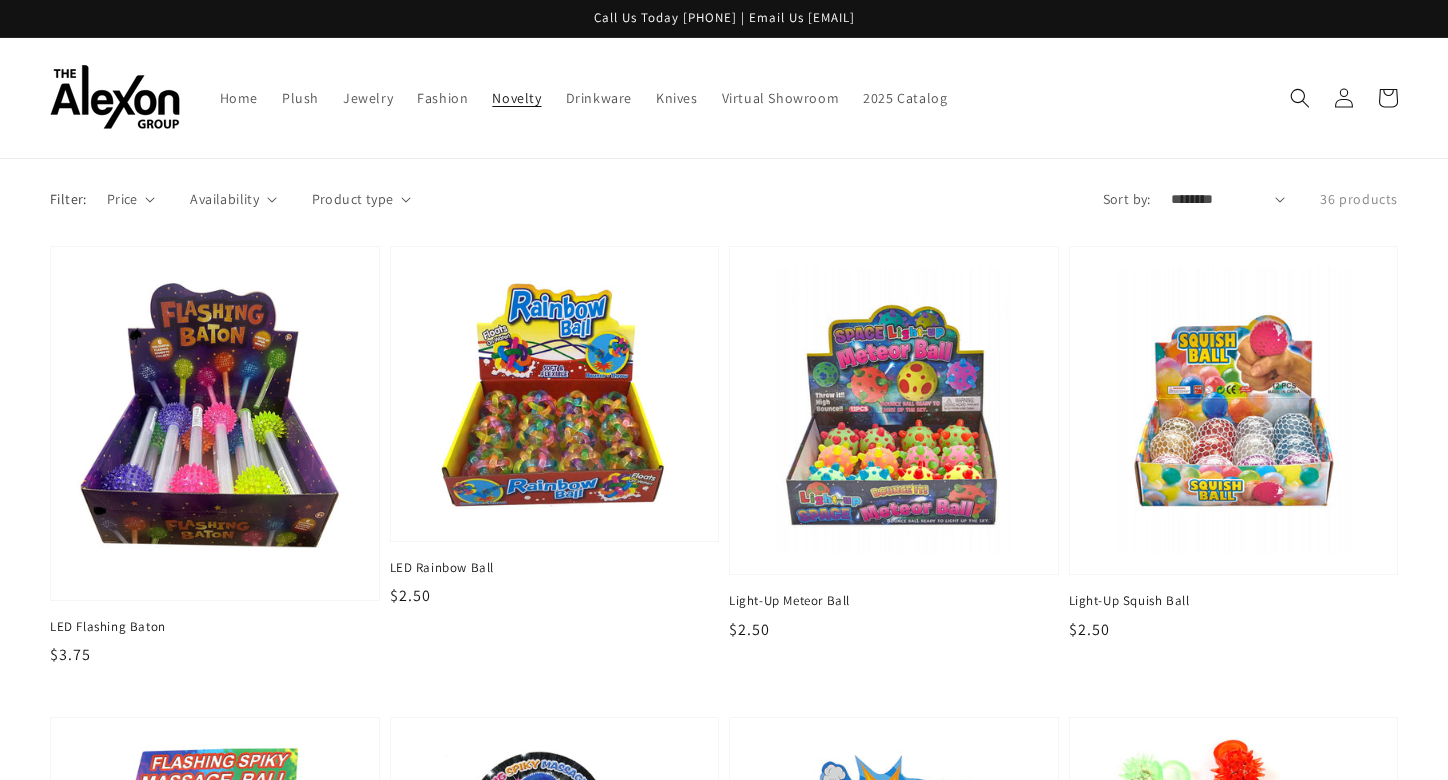 scroll, scrollTop: 0, scrollLeft: 0, axis: both 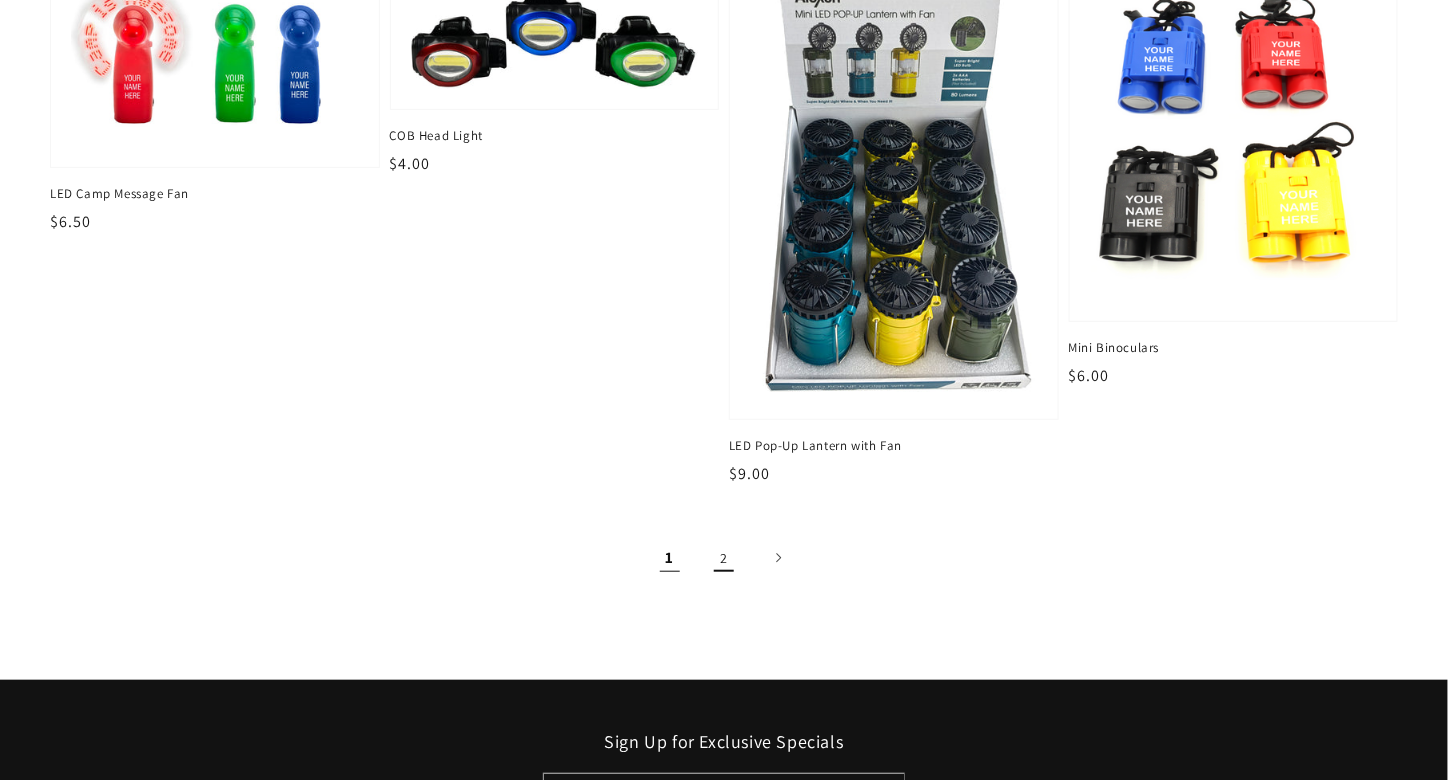 click on "2" at bounding box center [724, 558] 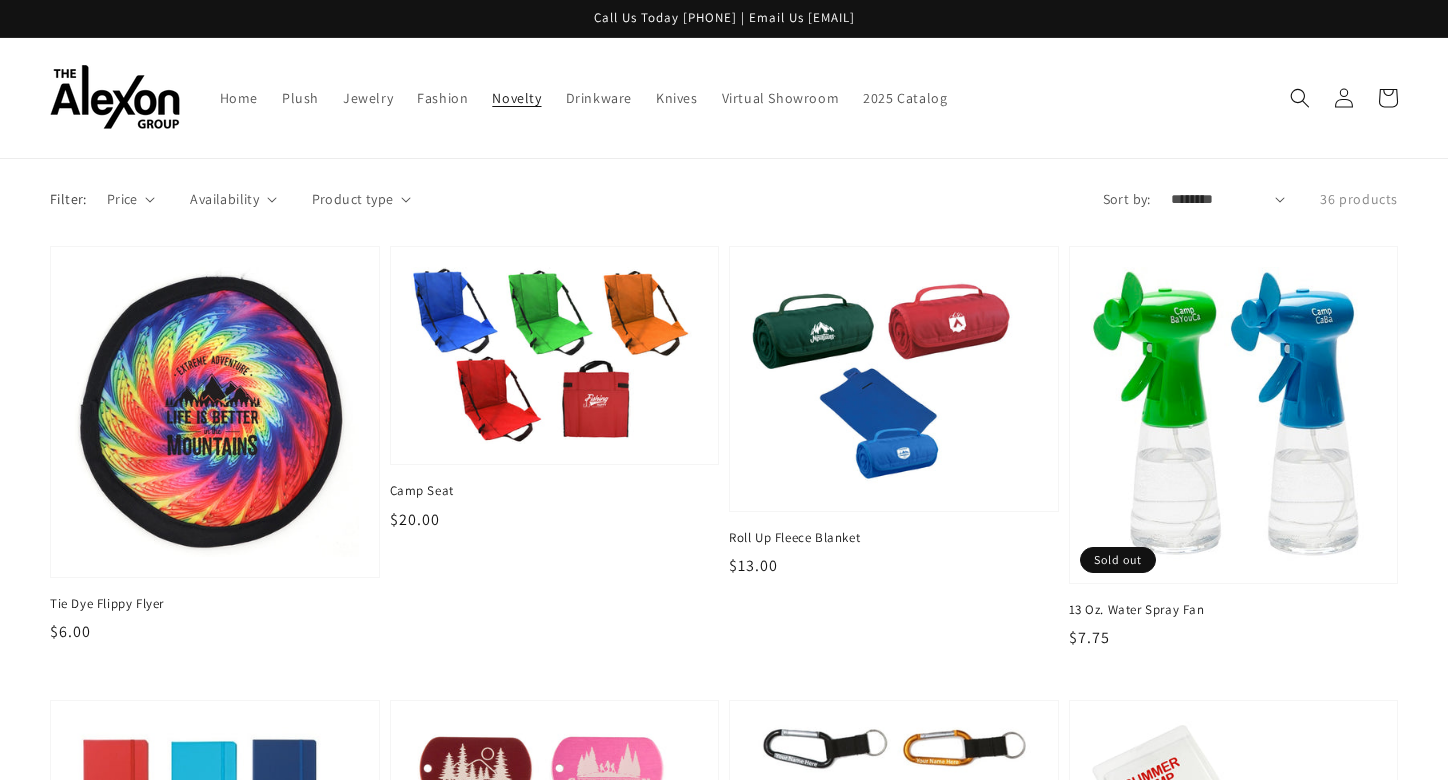 scroll, scrollTop: 0, scrollLeft: 0, axis: both 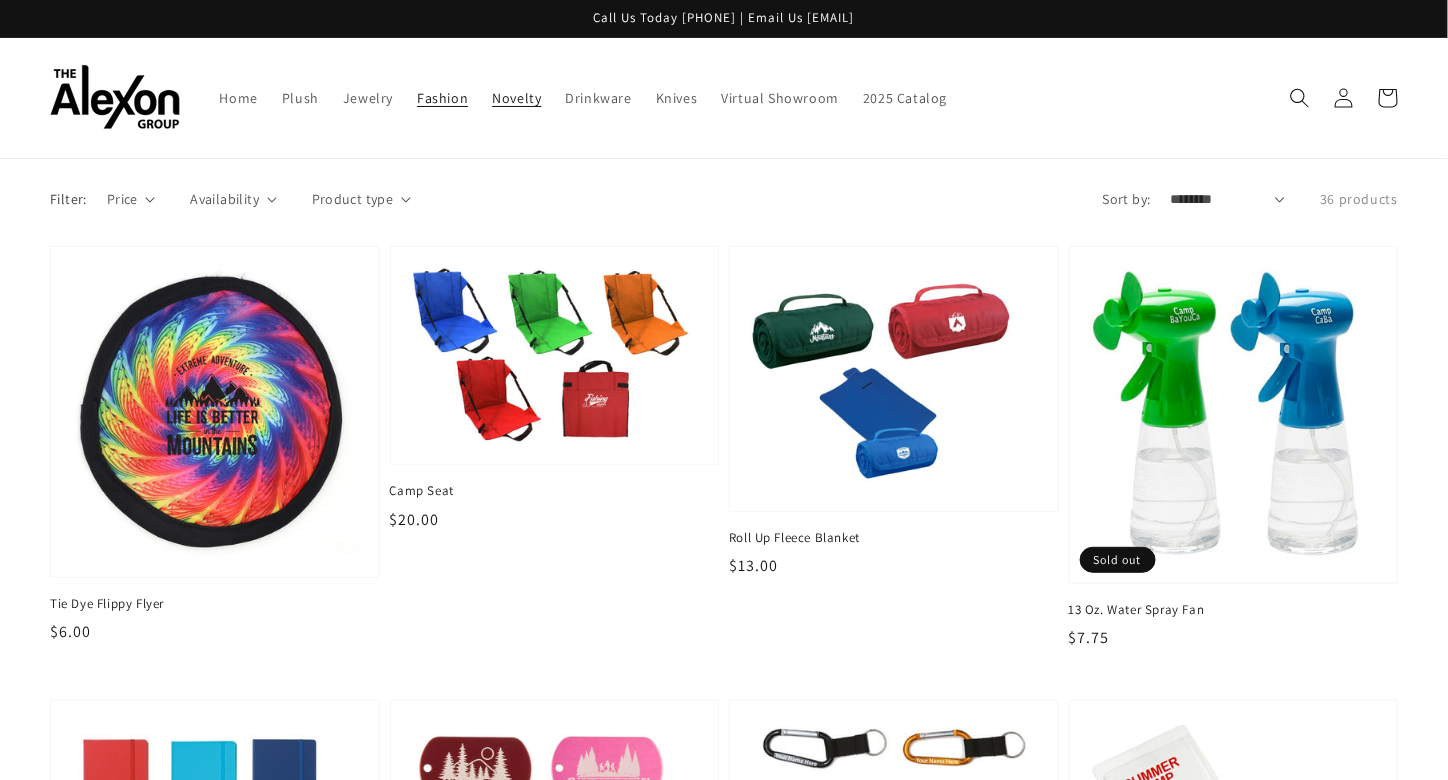 click on "Fashion" at bounding box center [442, 98] 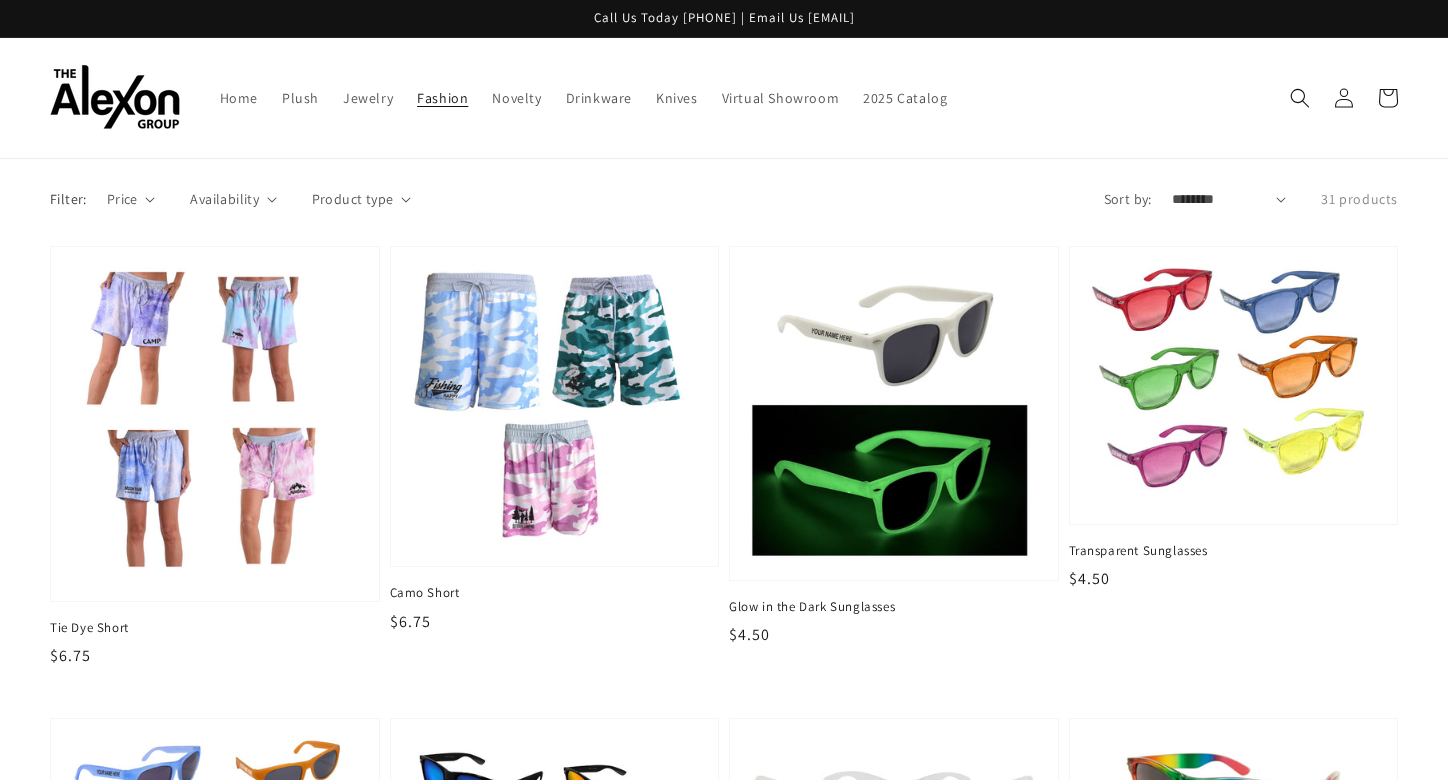 scroll, scrollTop: 0, scrollLeft: 0, axis: both 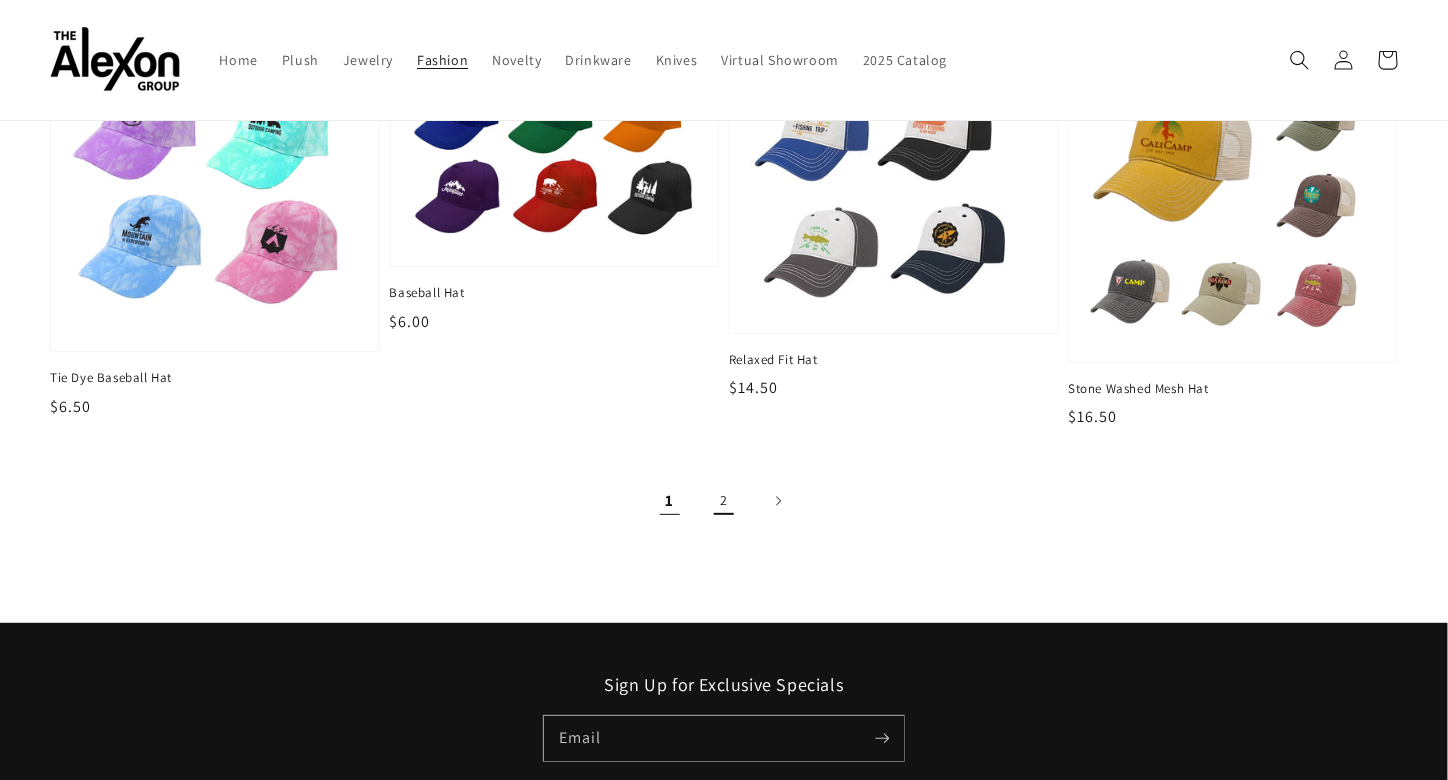 click on "2" at bounding box center (724, 501) 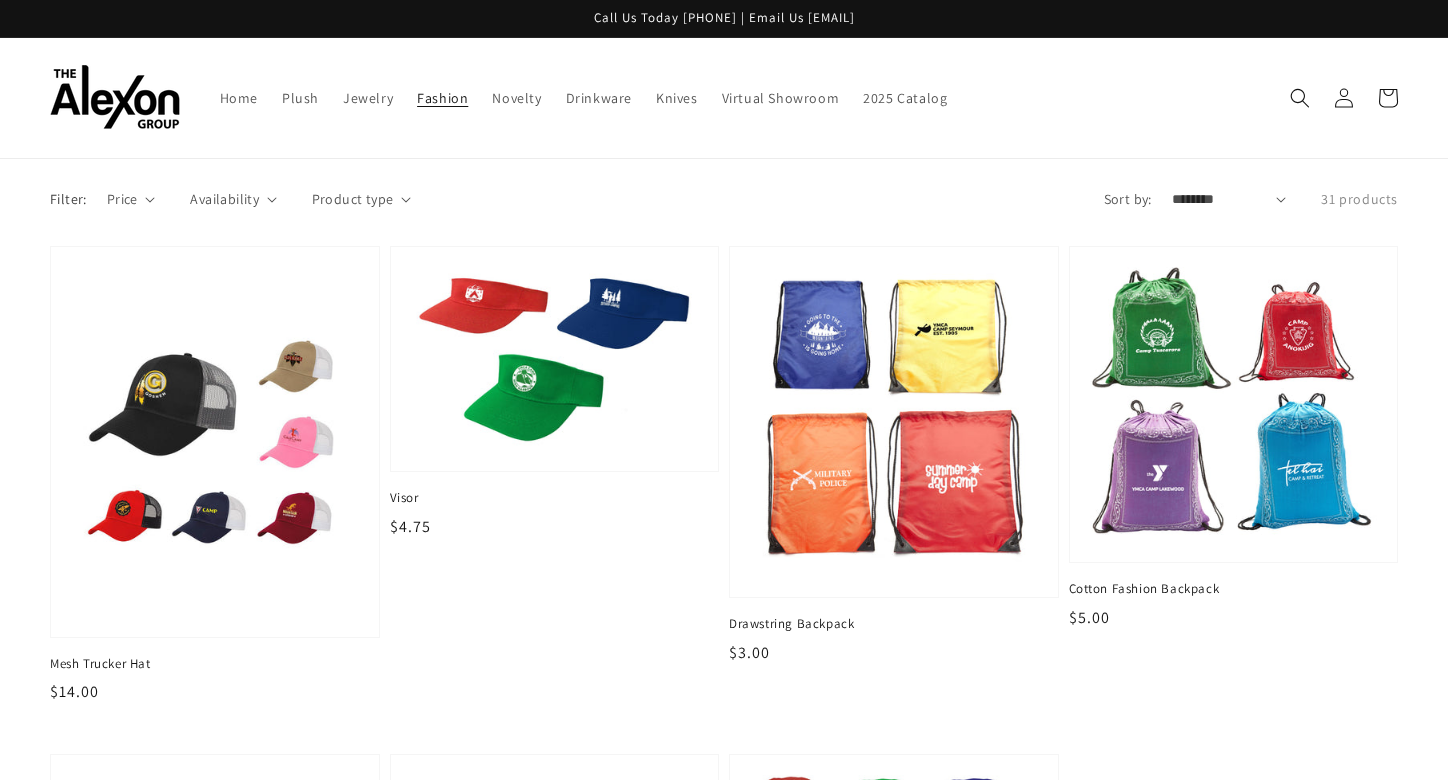 scroll, scrollTop: 0, scrollLeft: 0, axis: both 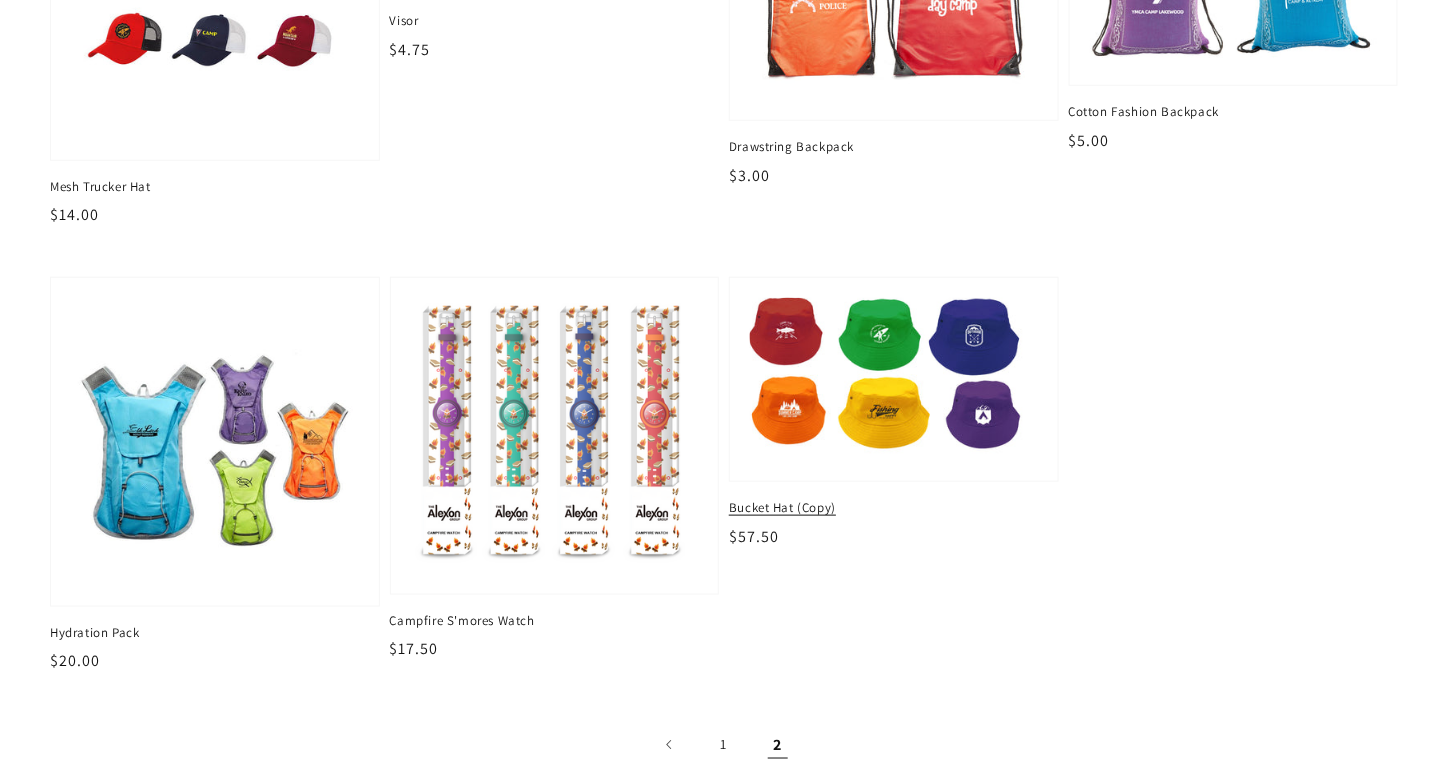 click at bounding box center [894, 380] 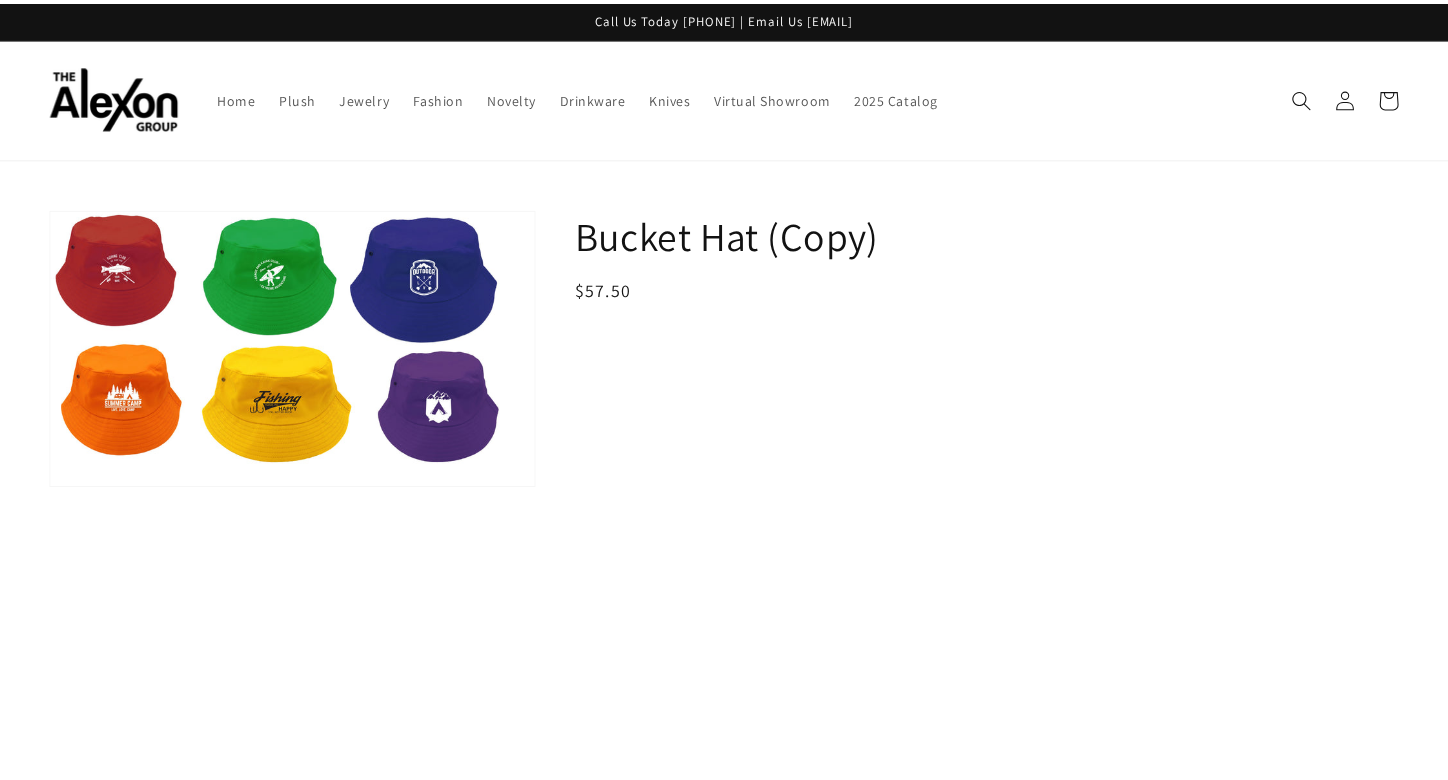 scroll, scrollTop: 0, scrollLeft: 0, axis: both 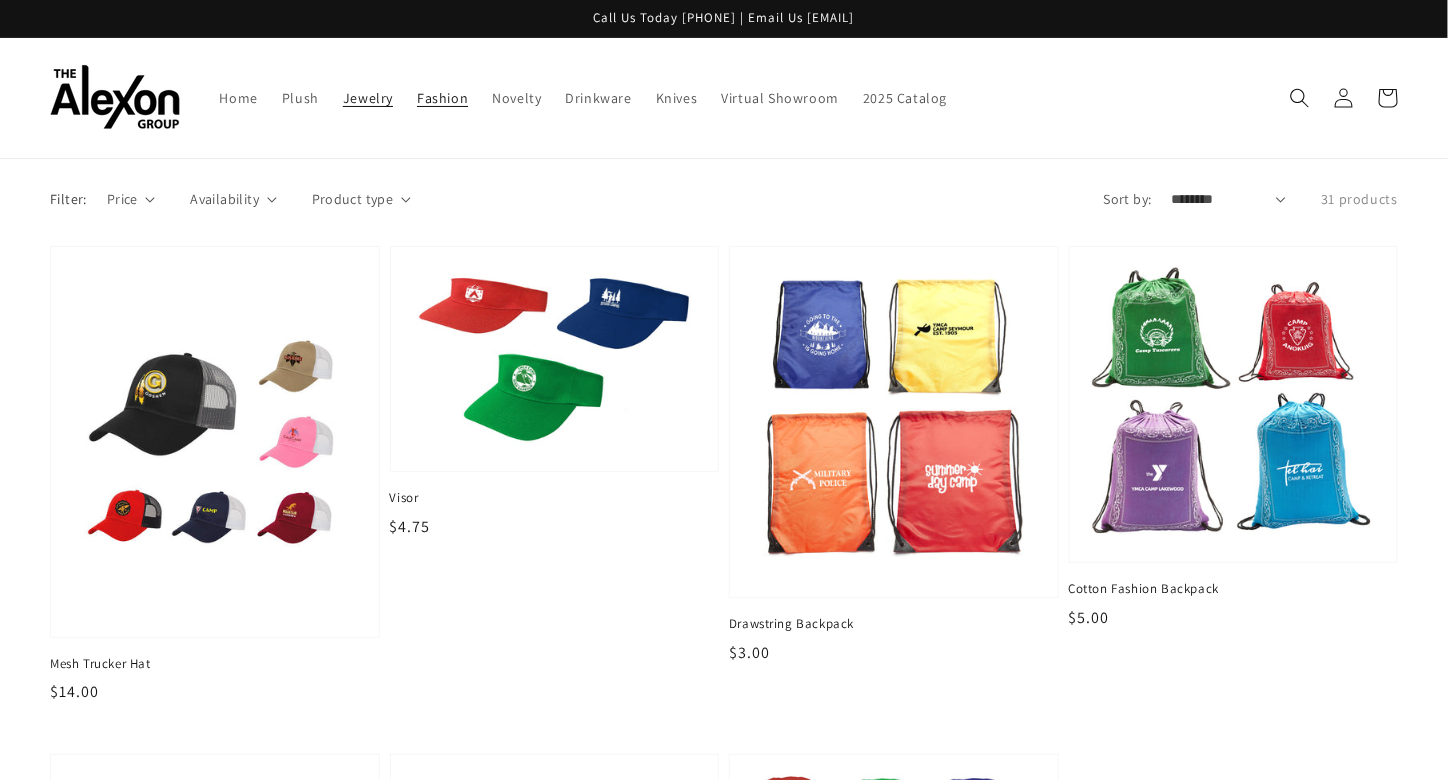 click on "Jewelry" at bounding box center [368, 98] 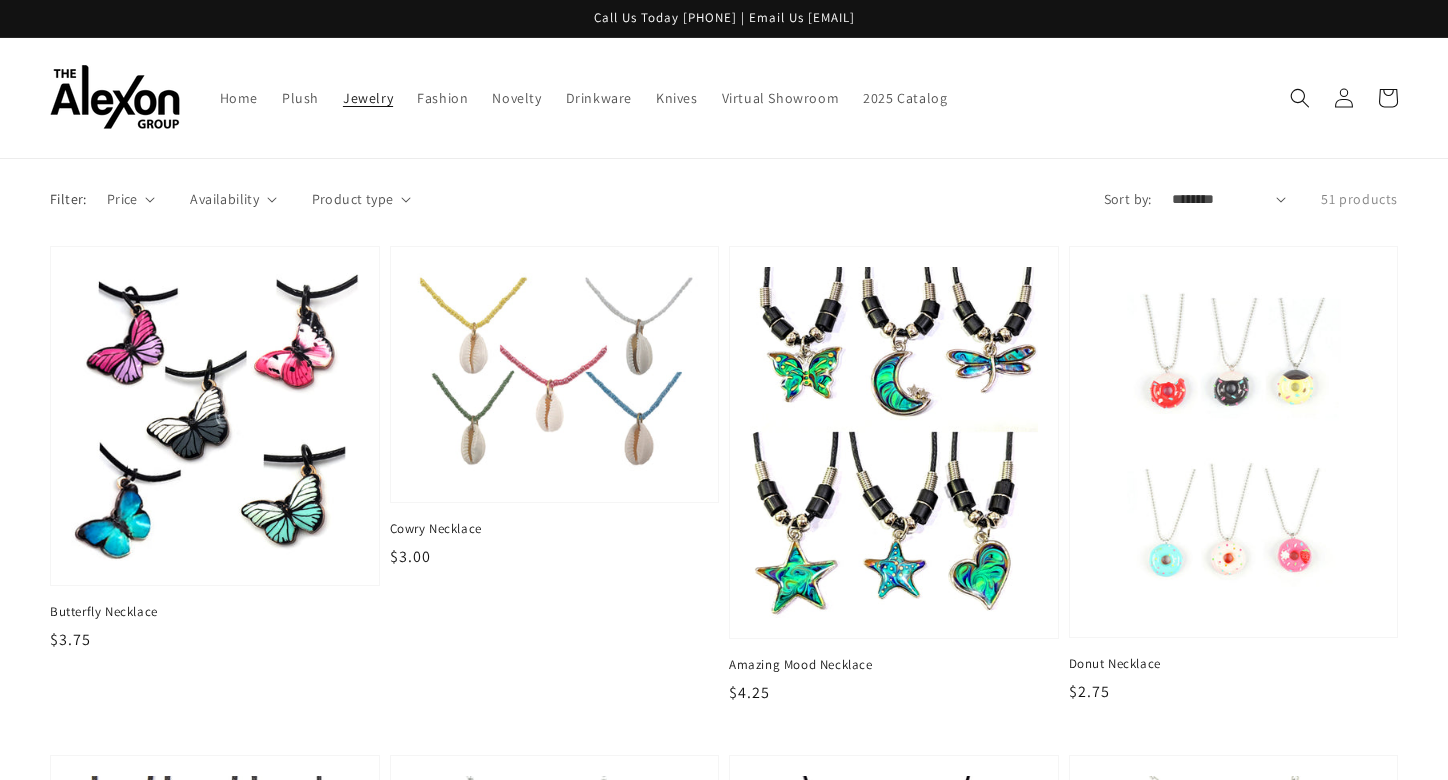 scroll, scrollTop: 0, scrollLeft: 0, axis: both 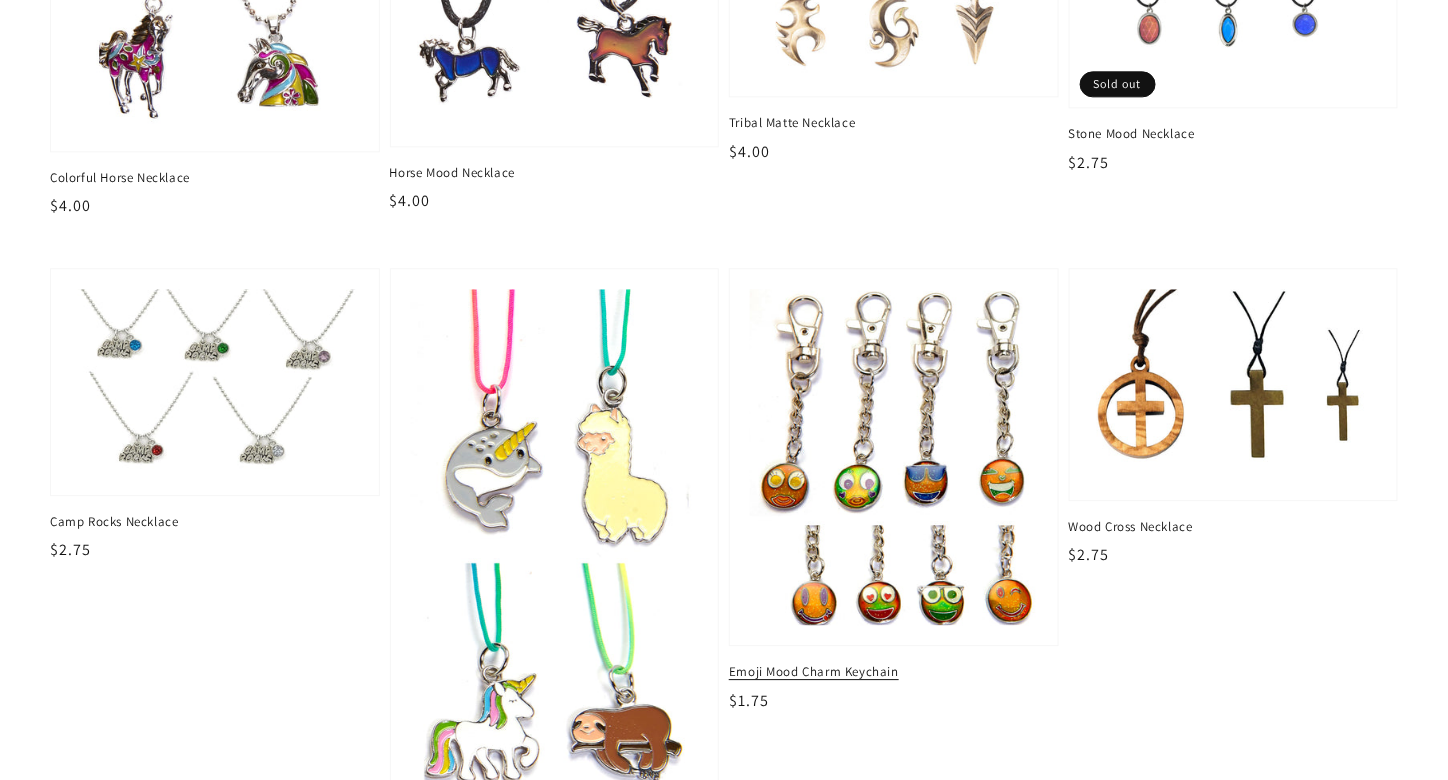 click at bounding box center (894, 457) 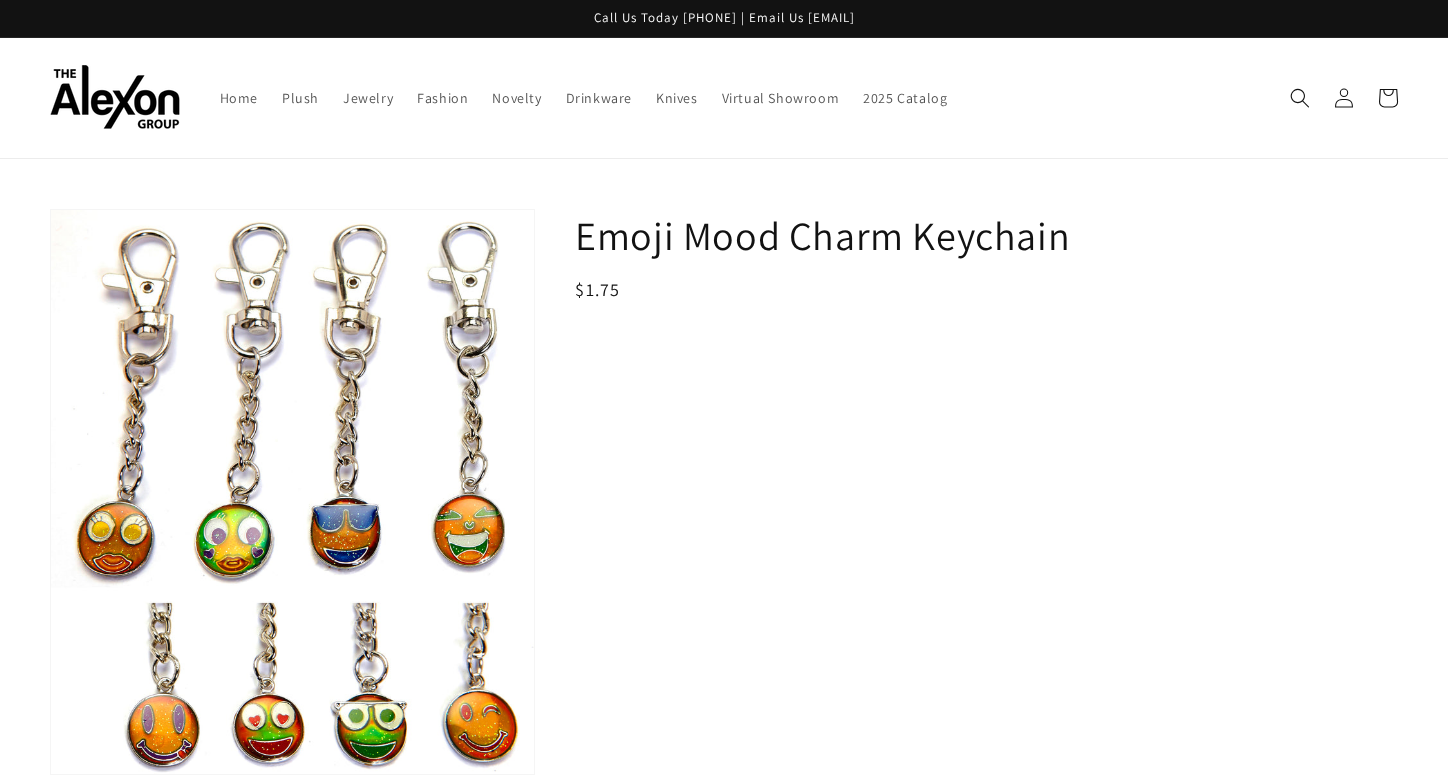 scroll, scrollTop: 0, scrollLeft: 0, axis: both 